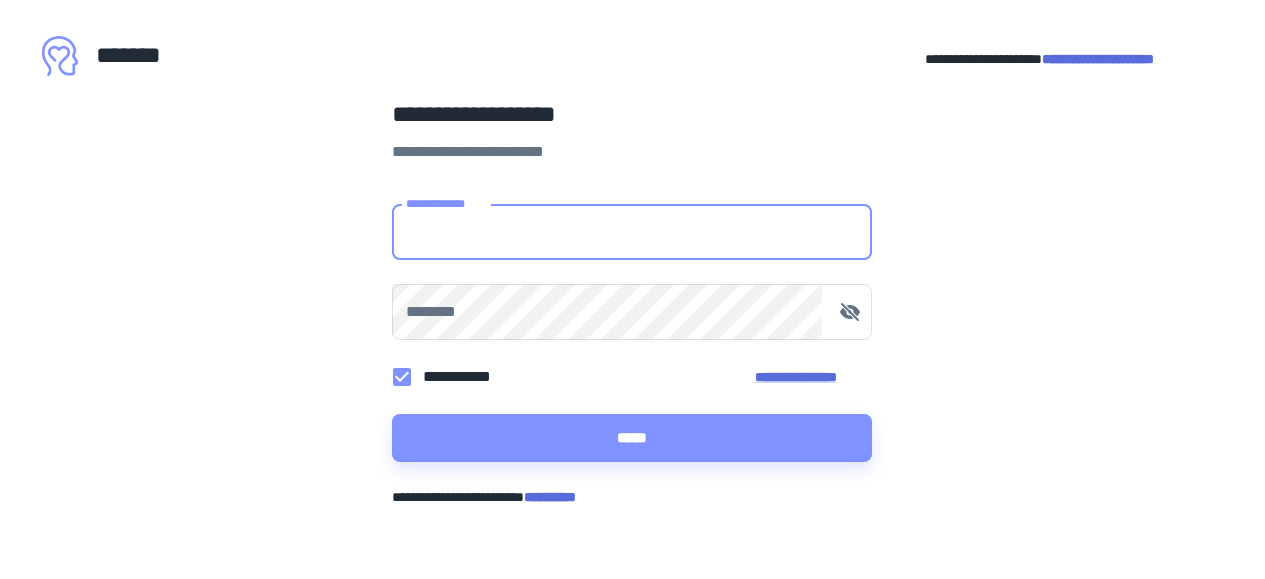 scroll, scrollTop: 0, scrollLeft: 0, axis: both 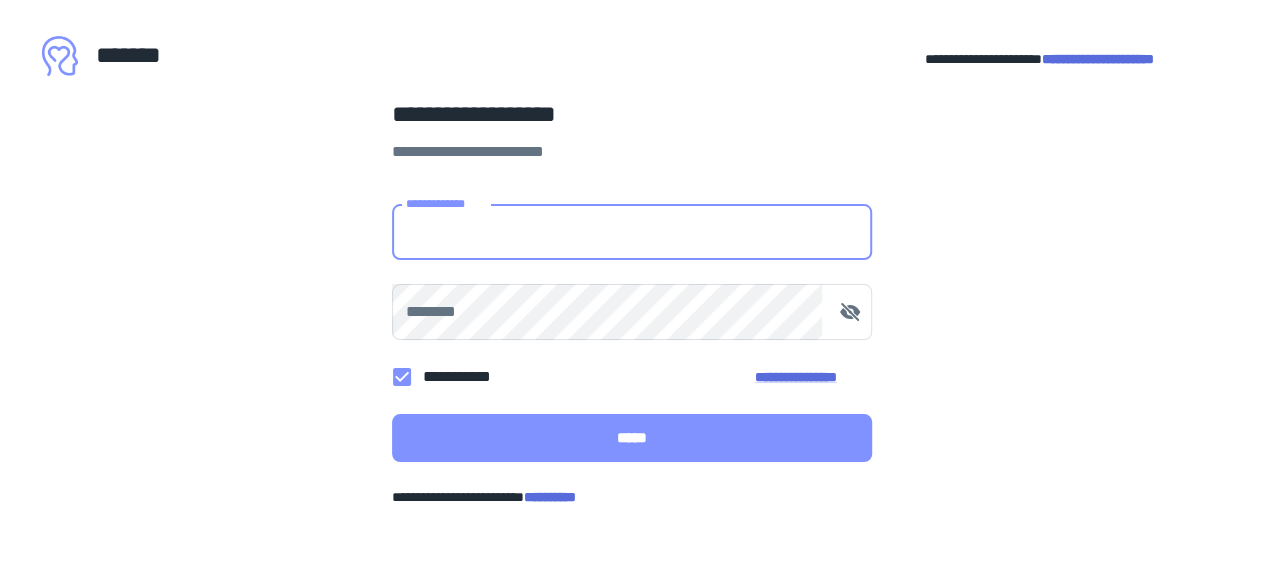 type on "**********" 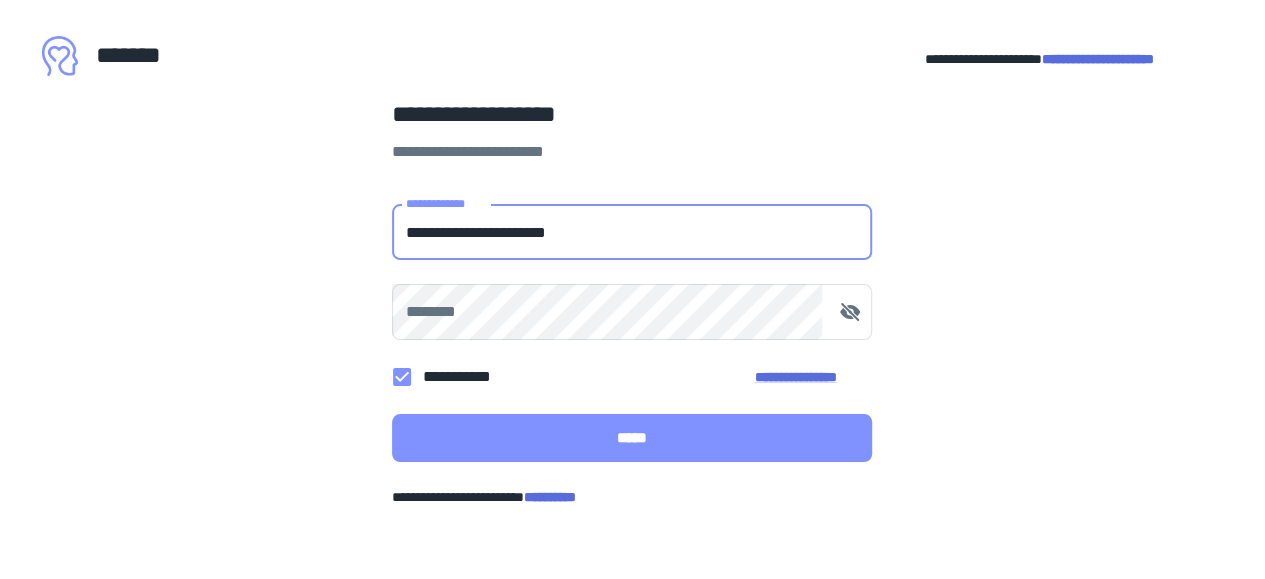 click on "*****" at bounding box center [632, 438] 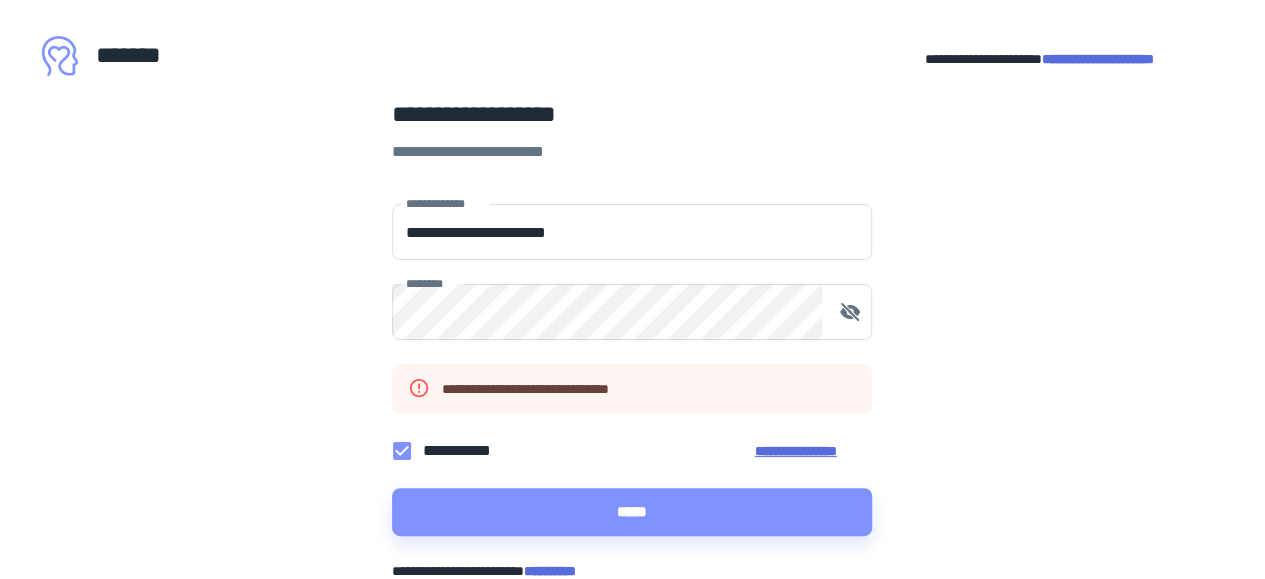 click on "**********" at bounding box center [814, 451] 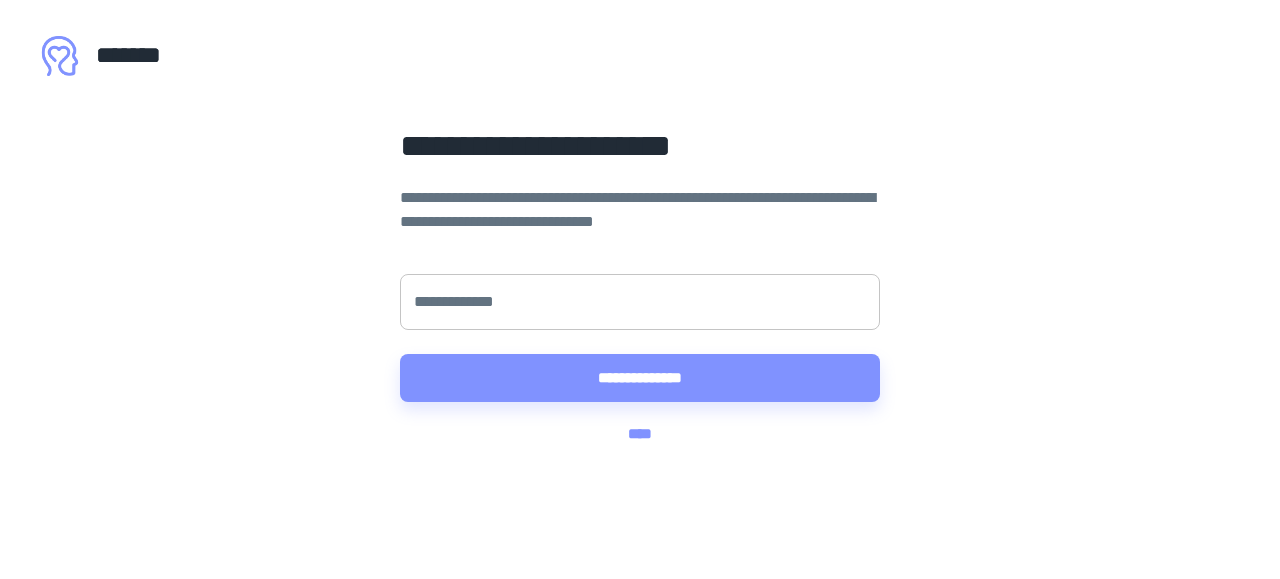 click on "**********" at bounding box center (640, 302) 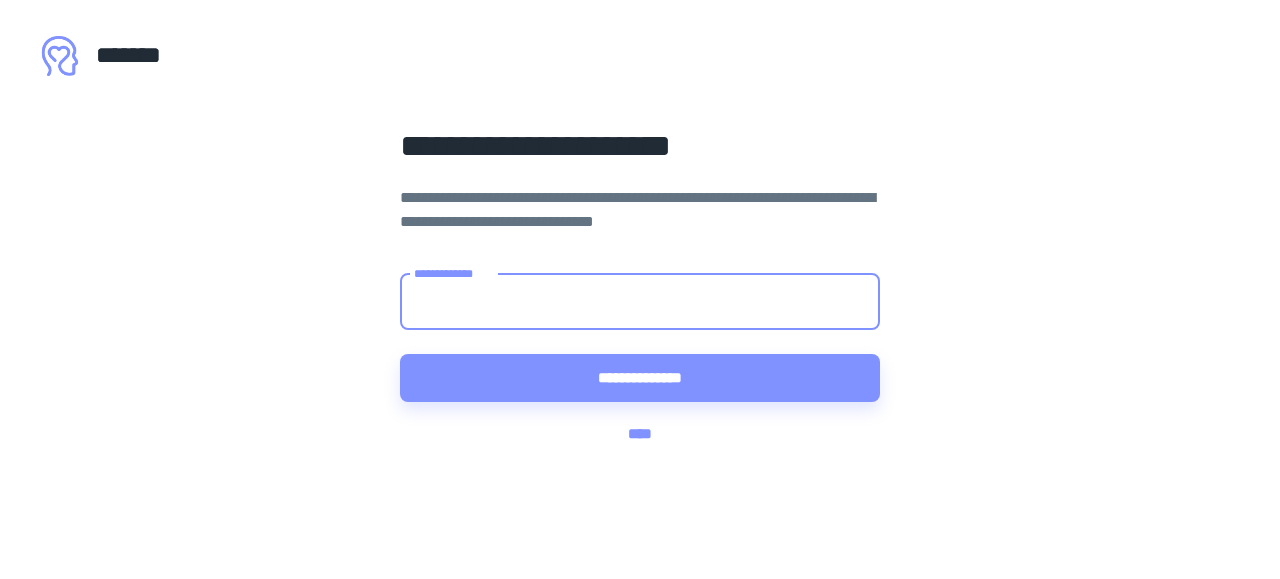 type on "**********" 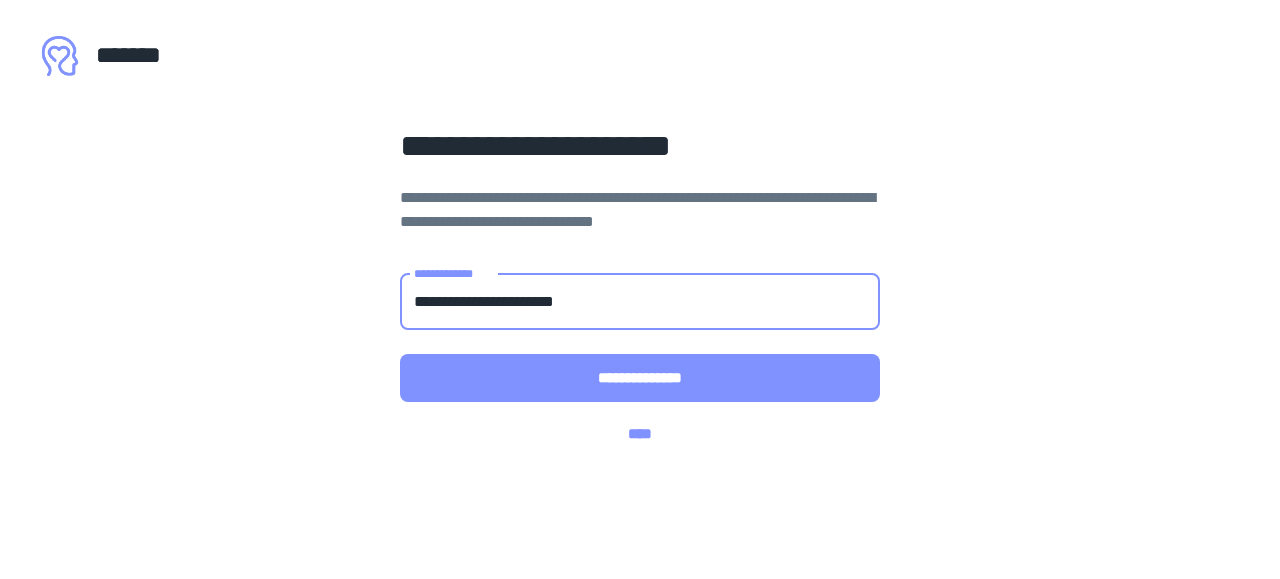 click on "**********" at bounding box center (640, 378) 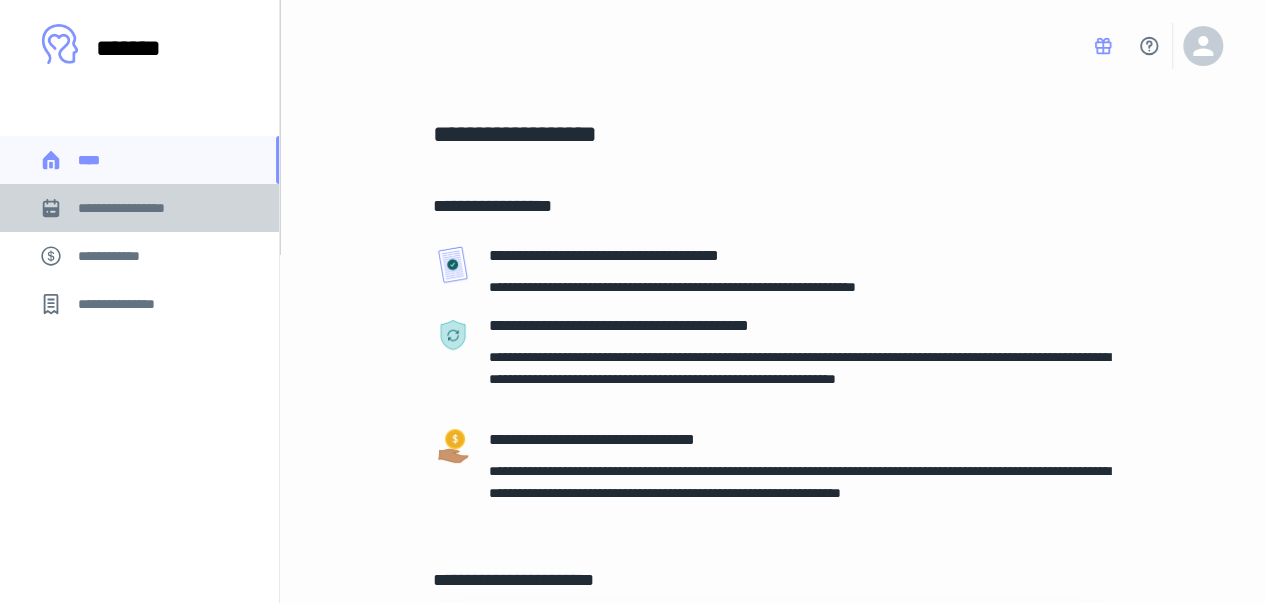click on "**********" at bounding box center (136, 208) 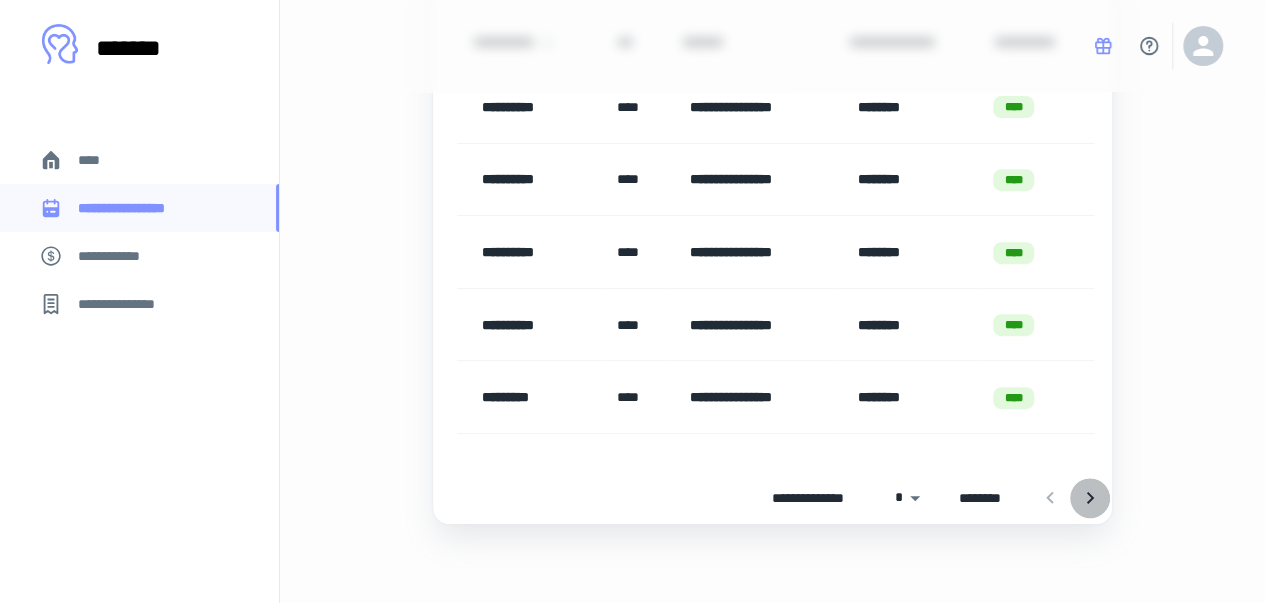 click 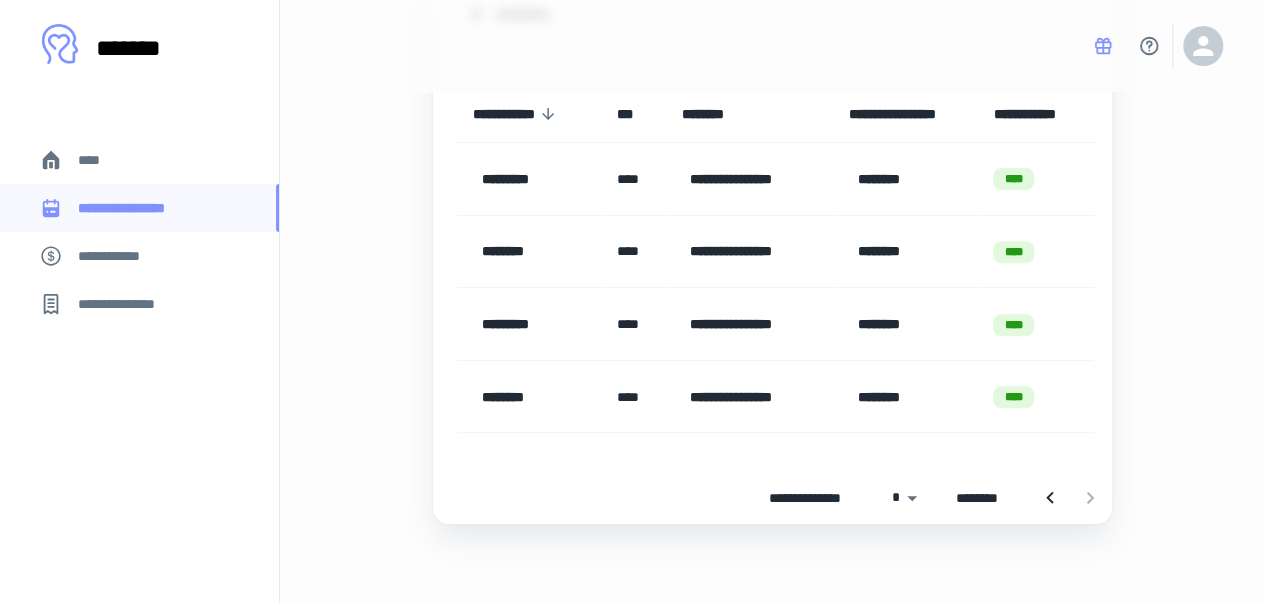 click 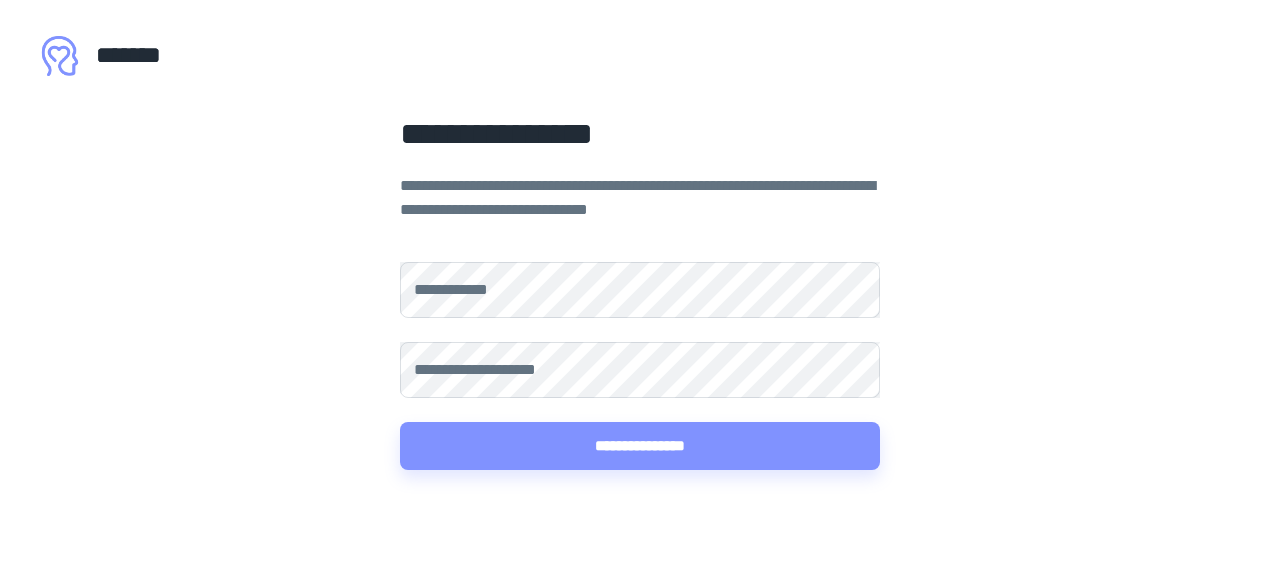 scroll, scrollTop: 0, scrollLeft: 0, axis: both 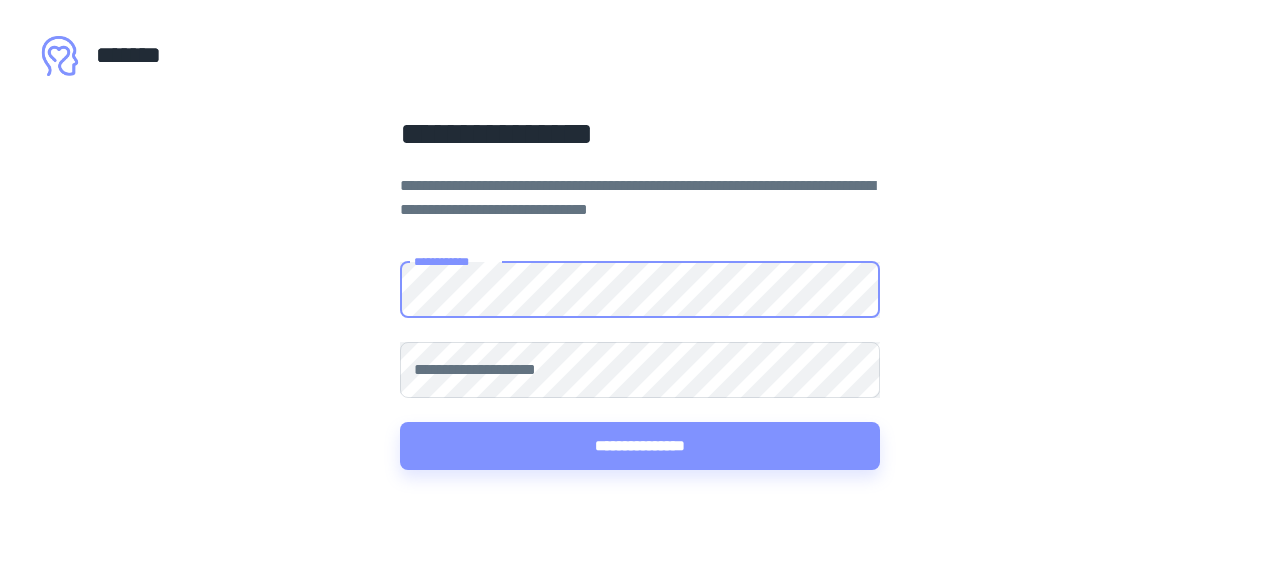 click on "[FIRST] [LAST]" at bounding box center [640, 370] 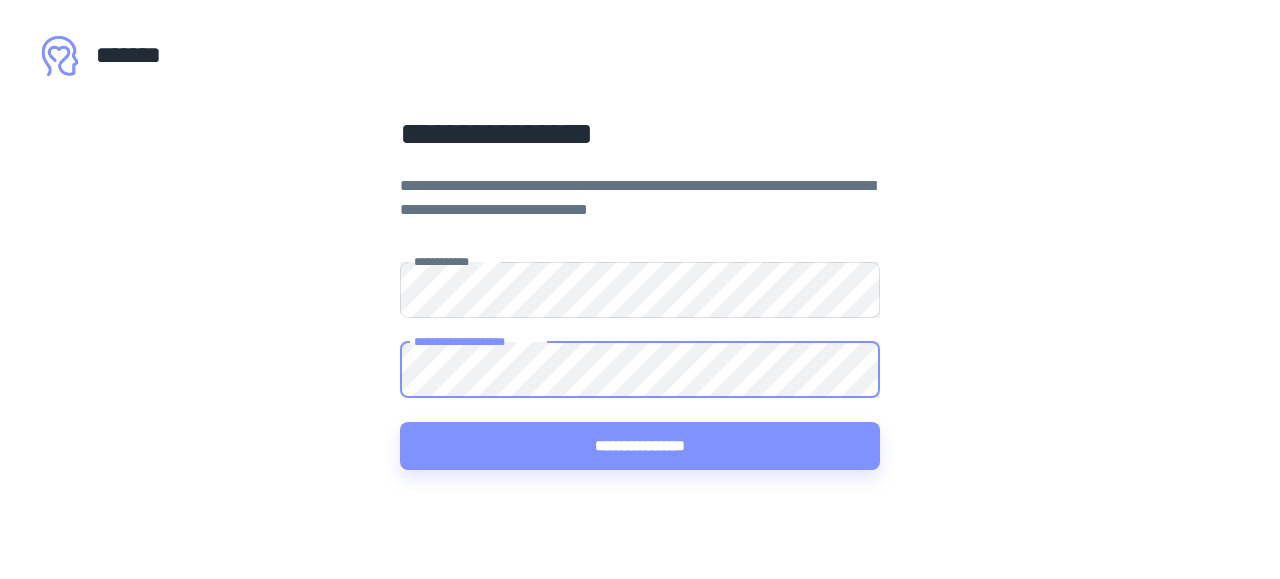 click on "**********" at bounding box center (640, 446) 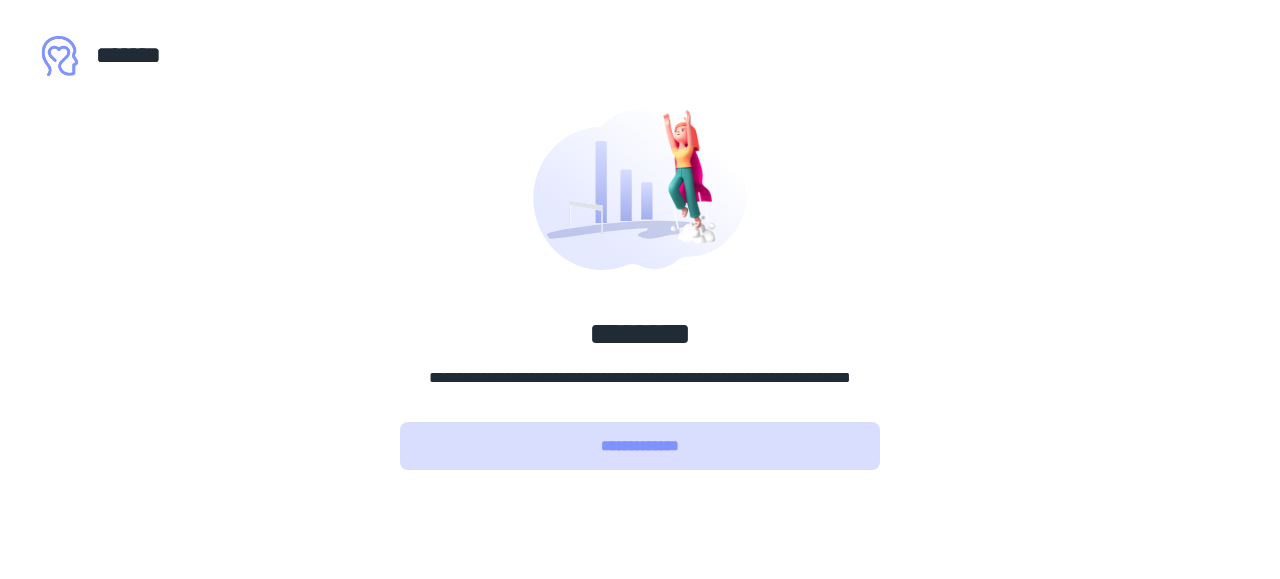 click on "**********" at bounding box center (640, 446) 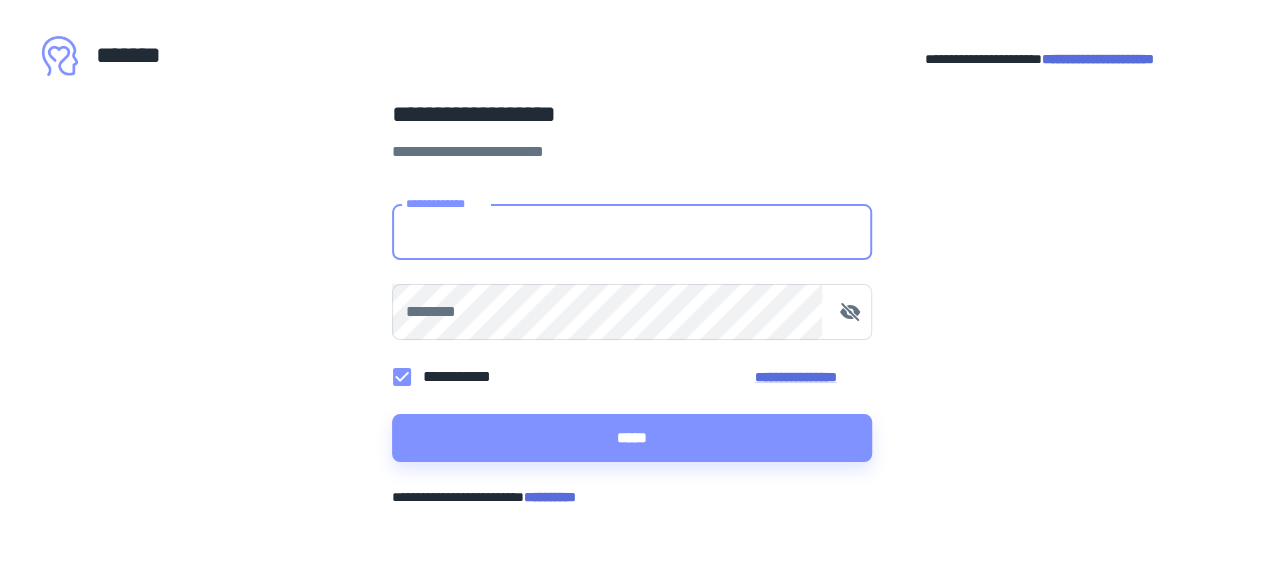 type on "**********" 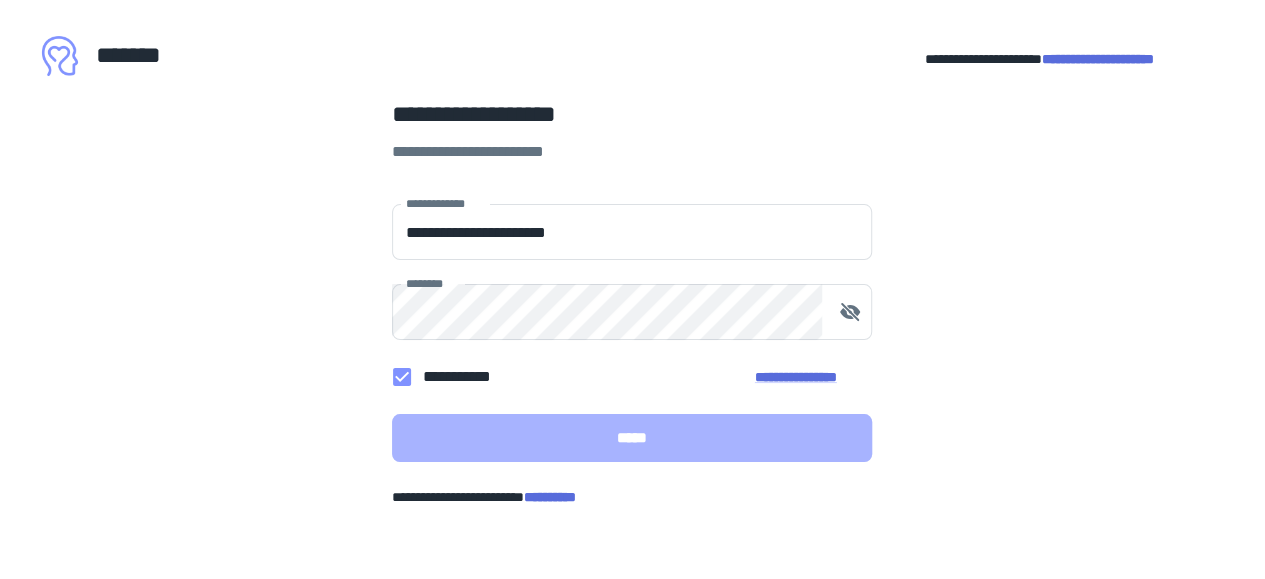 click on "*****" at bounding box center (632, 438) 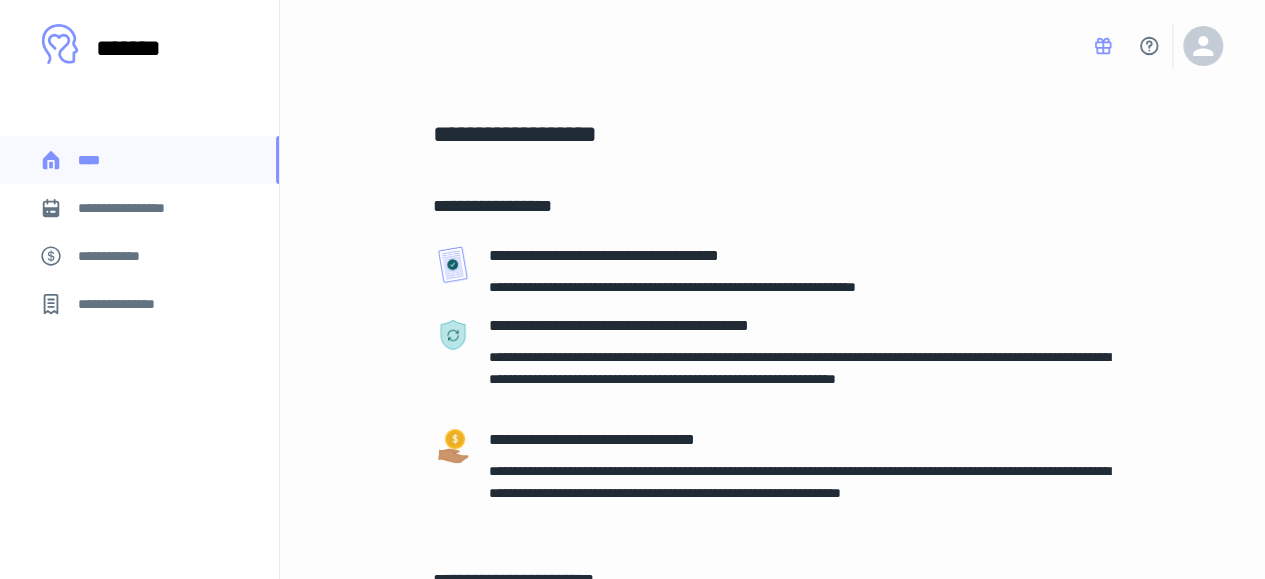click on "**********" at bounding box center (136, 208) 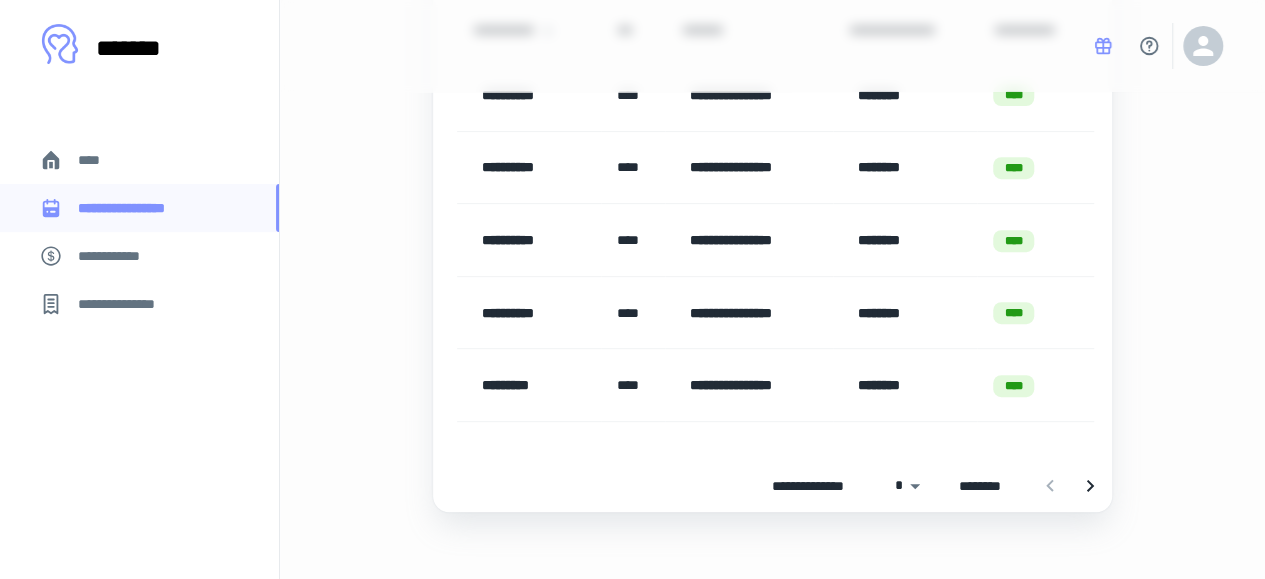 scroll, scrollTop: 330, scrollLeft: 0, axis: vertical 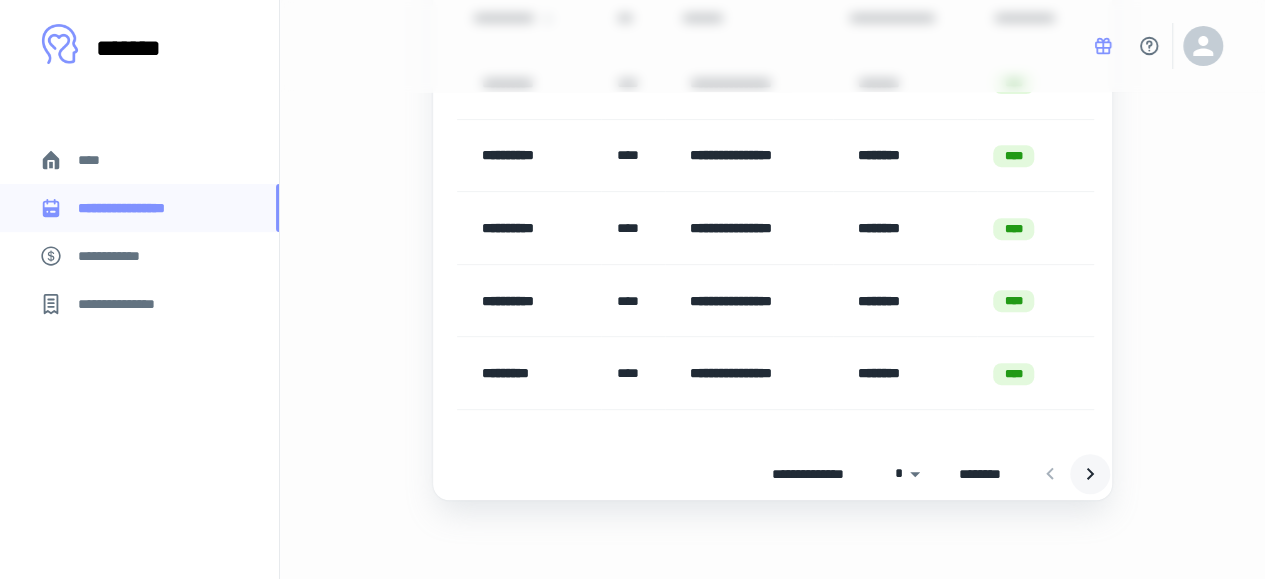 click 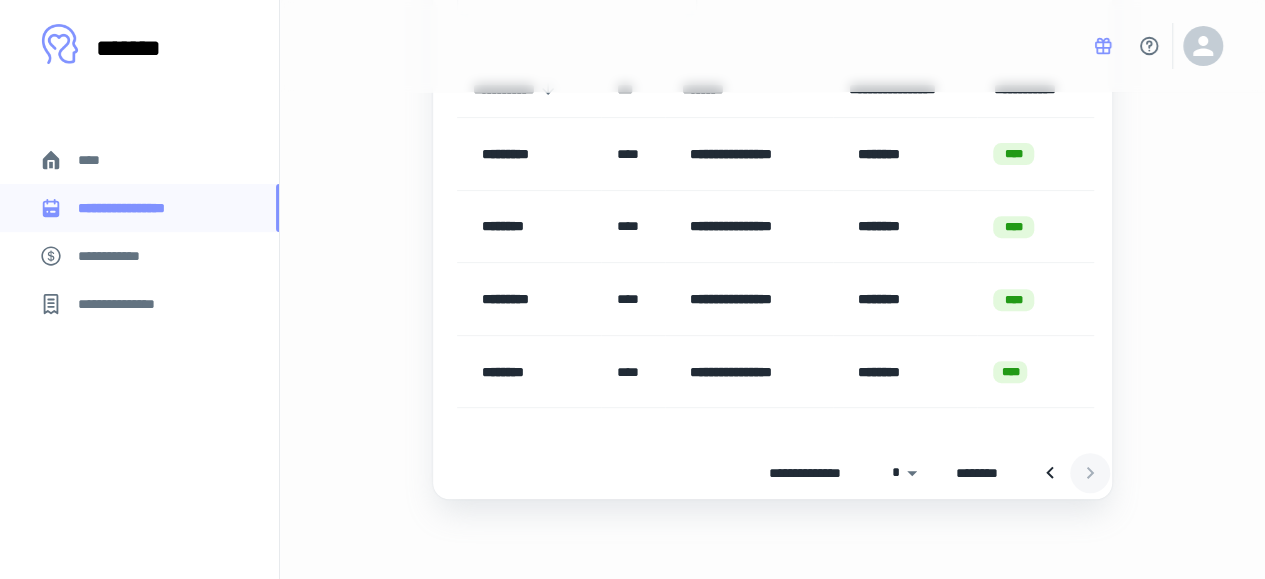 scroll, scrollTop: 258, scrollLeft: 0, axis: vertical 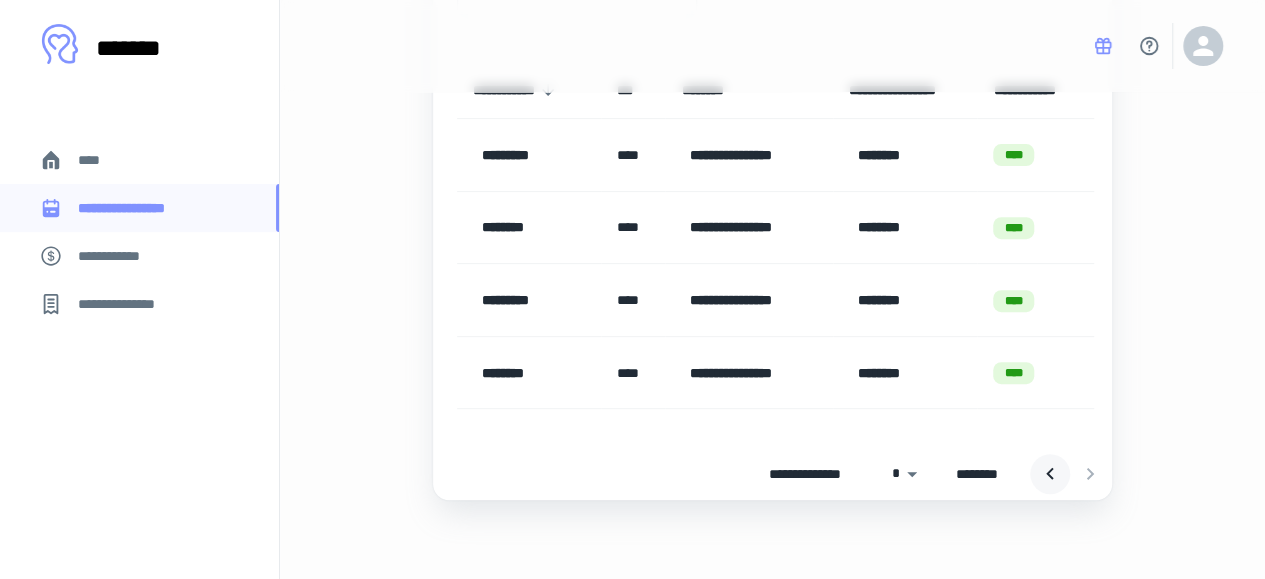 click 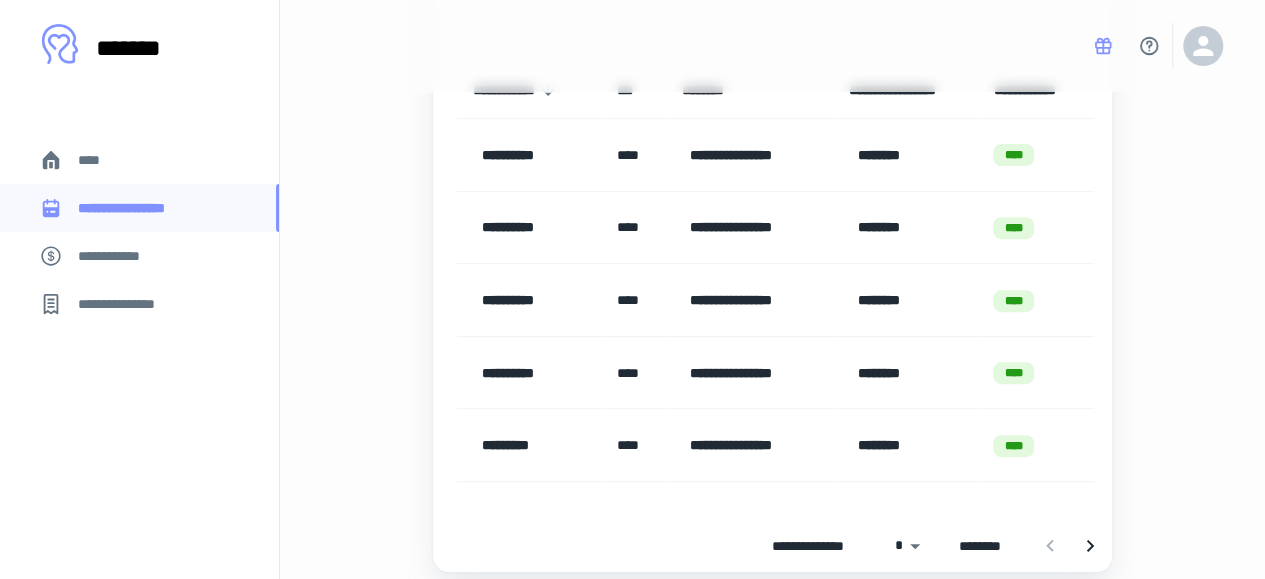 drag, startPoint x: 1263, startPoint y: 452, endPoint x: 1263, endPoint y: 371, distance: 81 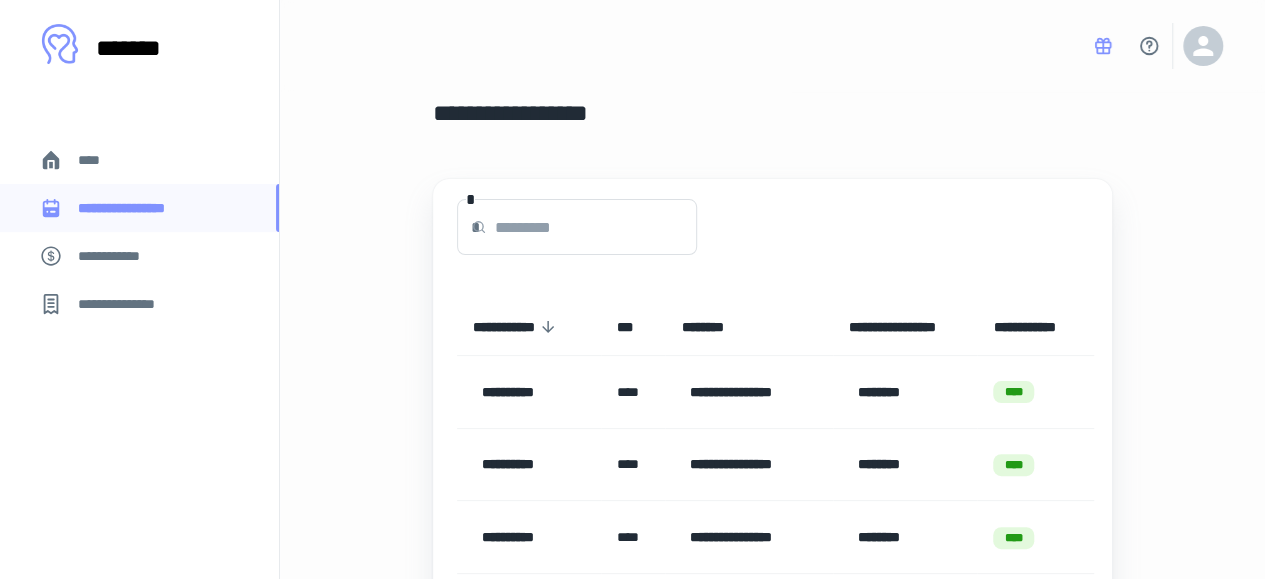 scroll, scrollTop: 11, scrollLeft: 0, axis: vertical 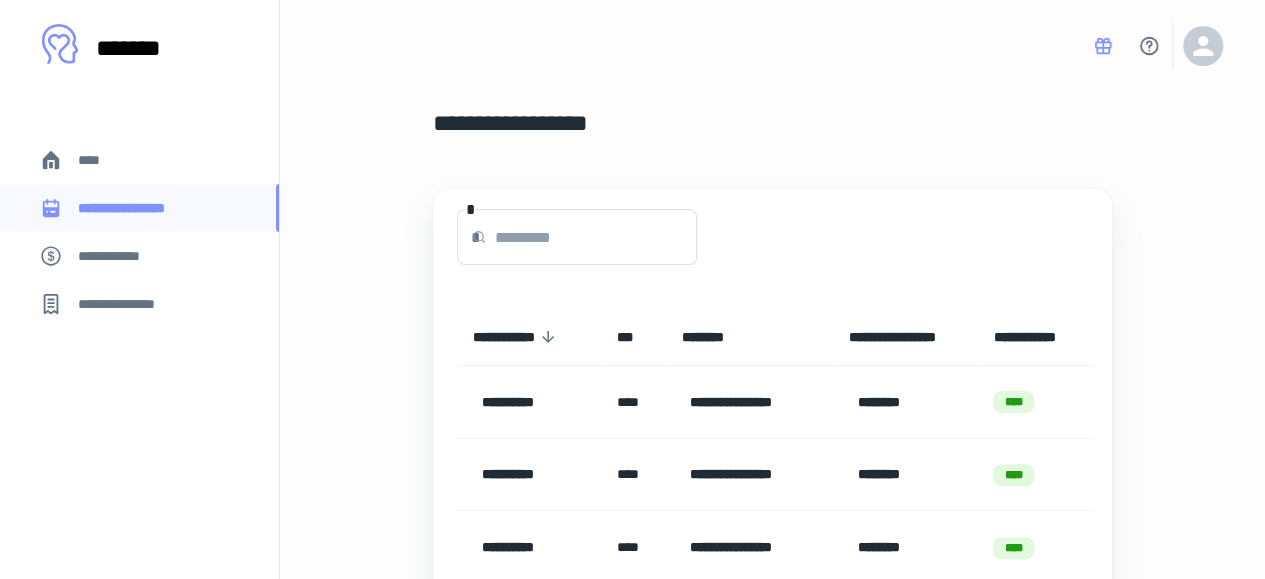click on "**********" at bounding box center (139, 256) 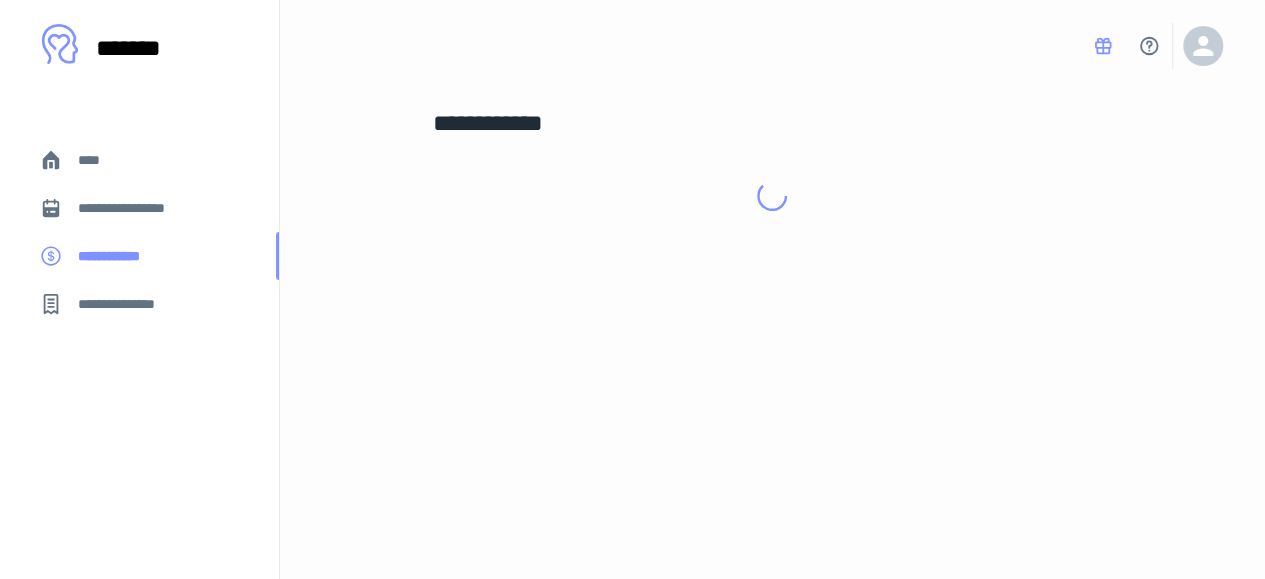 scroll, scrollTop: 0, scrollLeft: 0, axis: both 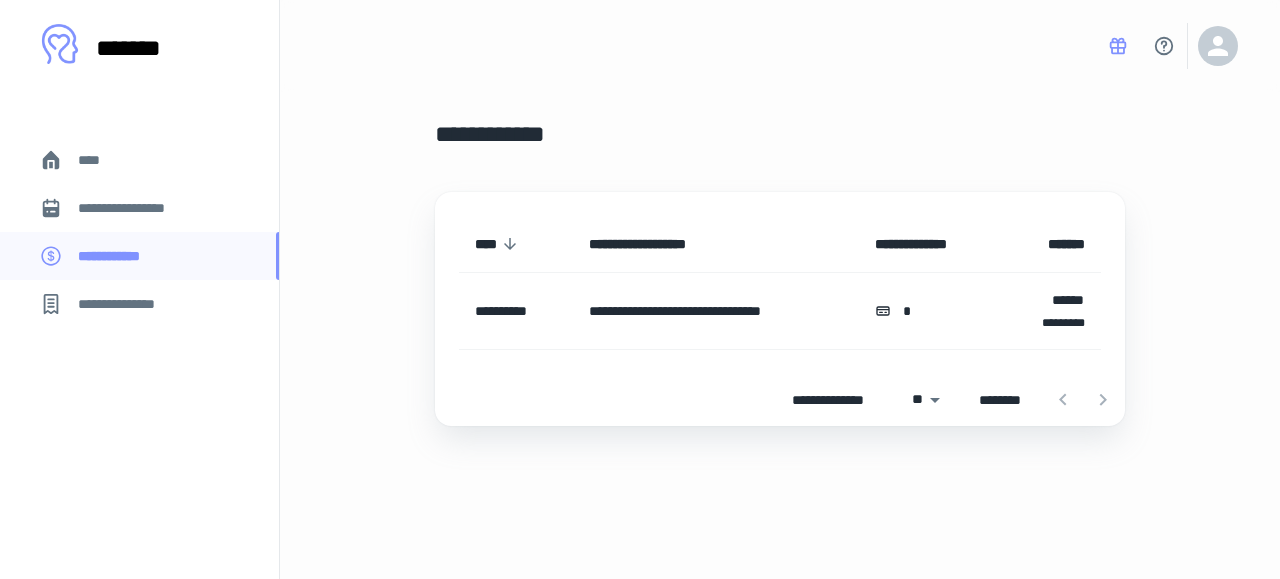 click on "**********" at bounding box center (139, 304) 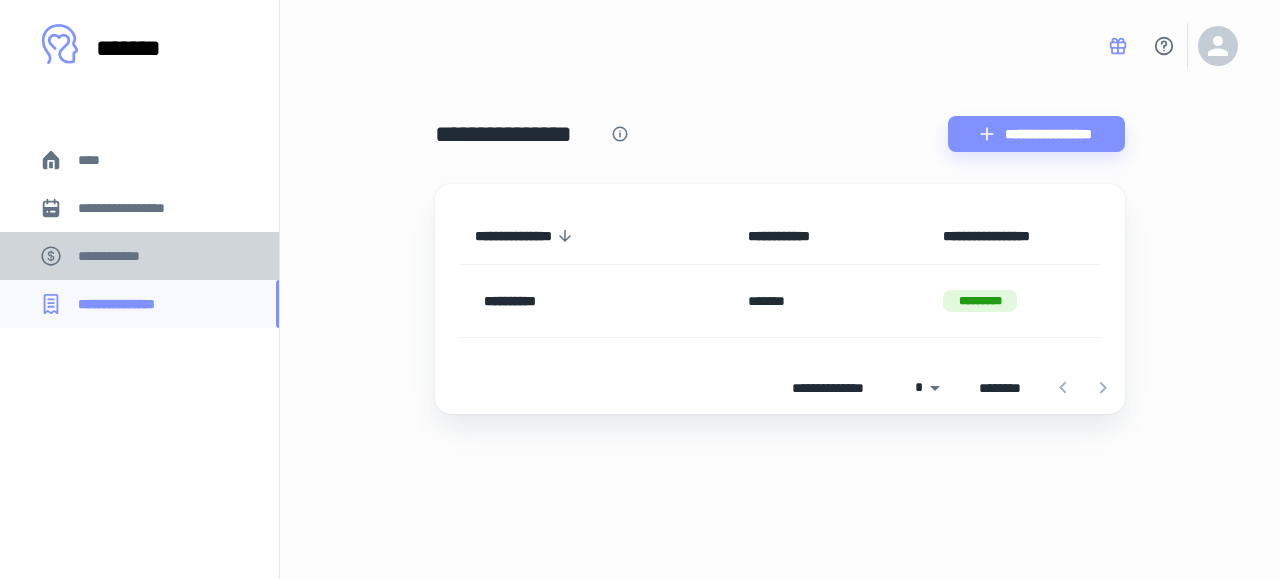 click on "**********" at bounding box center [119, 256] 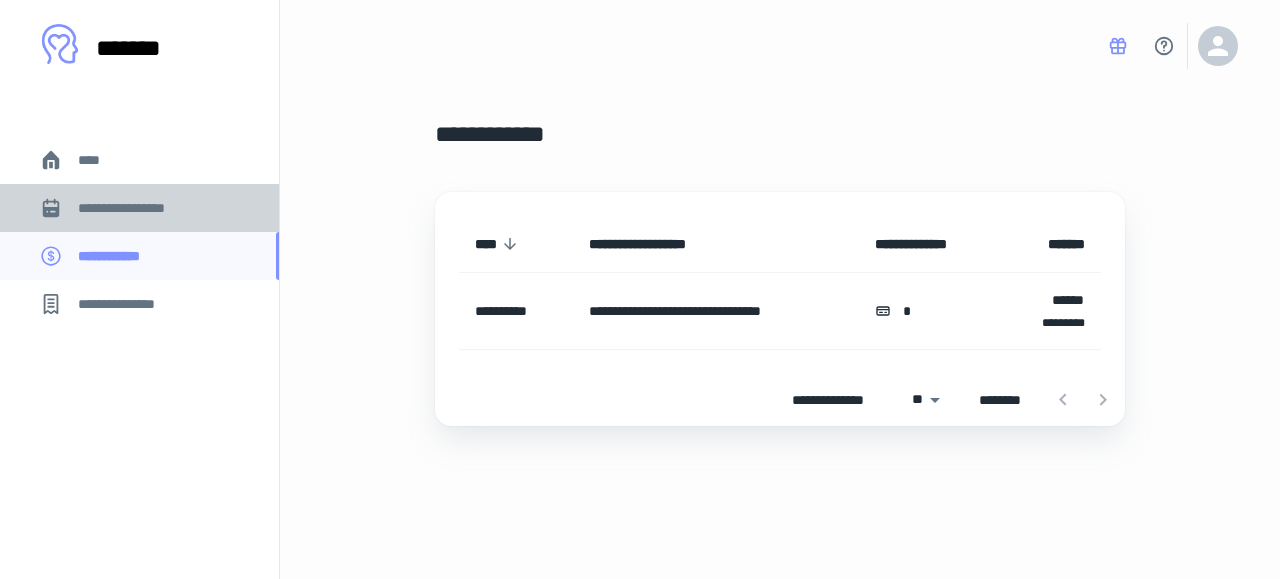 click on "**********" at bounding box center (139, 208) 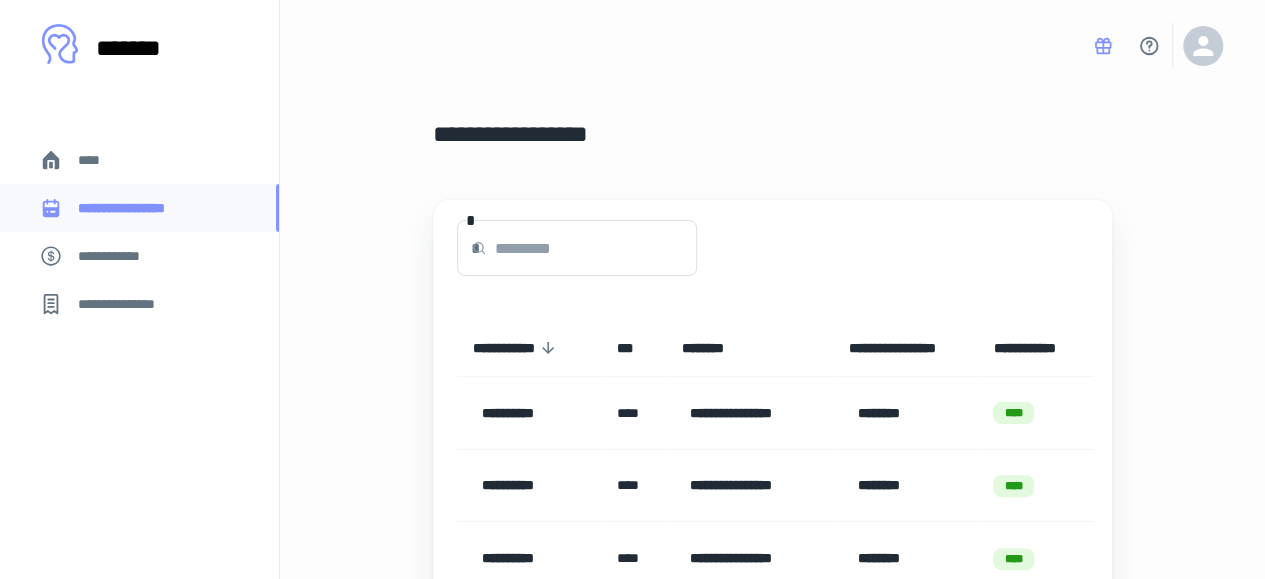 click on "**********" at bounding box center (127, 304) 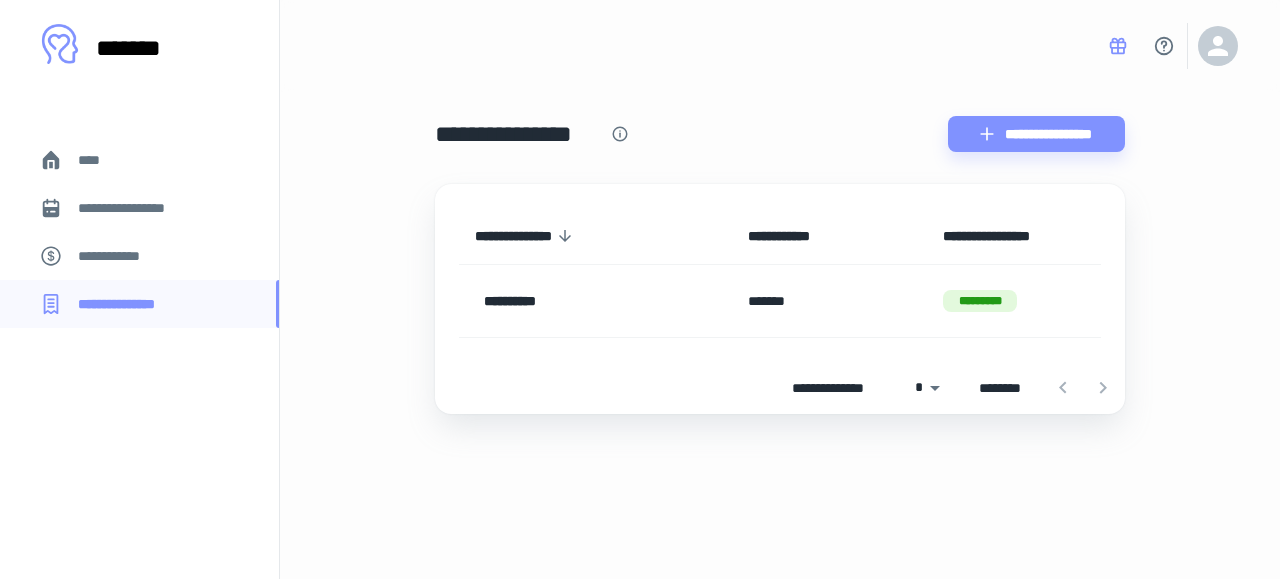 click on "****" at bounding box center [139, 160] 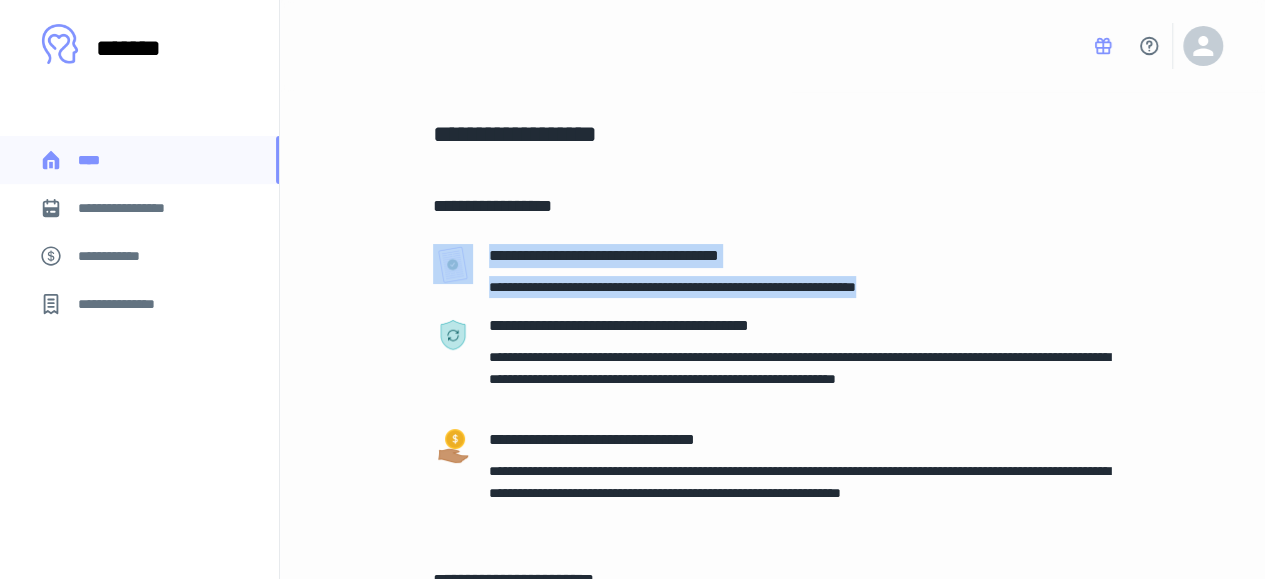 drag, startPoint x: 1257, startPoint y: 209, endPoint x: 1258, endPoint y: 291, distance: 82.006096 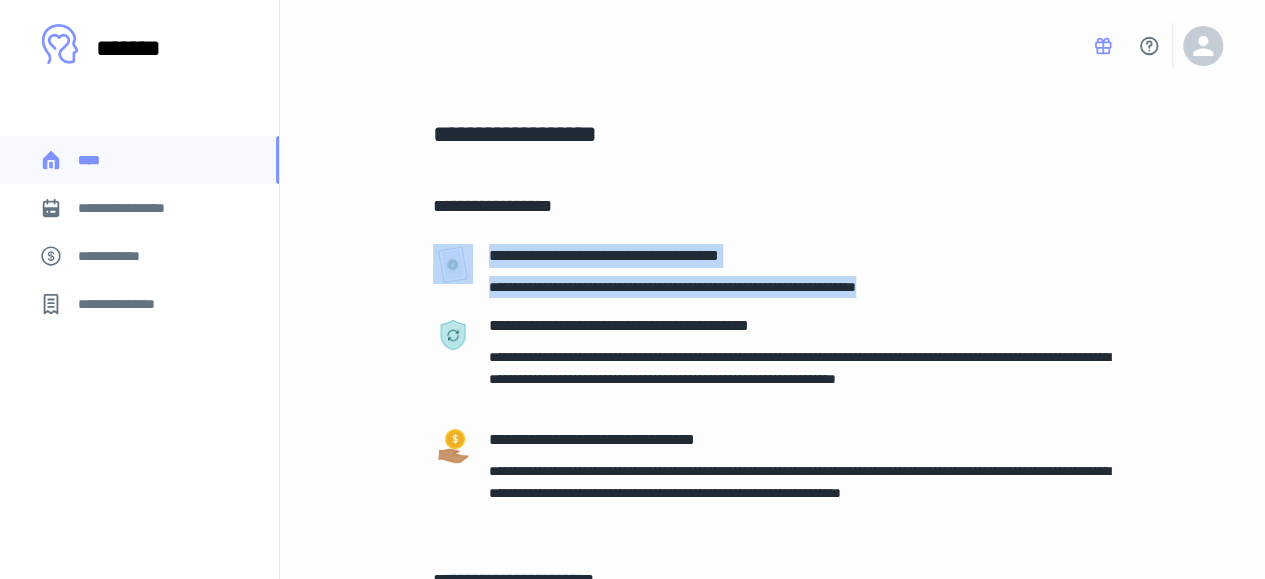 drag, startPoint x: 1262, startPoint y: 173, endPoint x: 1275, endPoint y: 205, distance: 34.539833 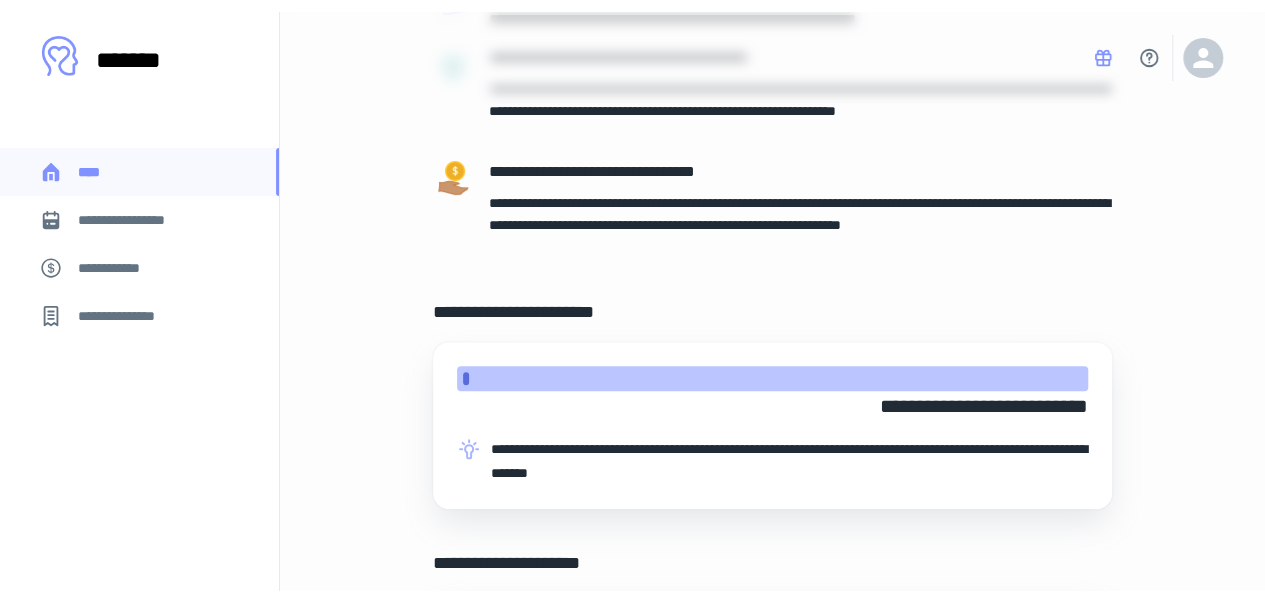 scroll, scrollTop: 0, scrollLeft: 0, axis: both 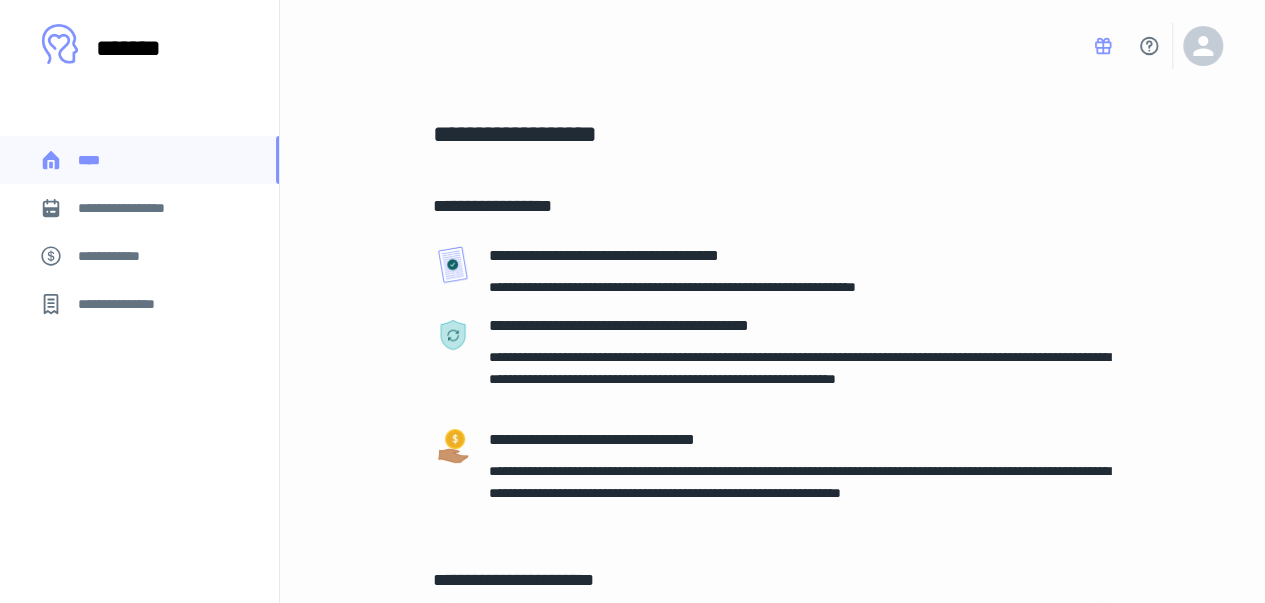 click on "**********" at bounding box center (136, 208) 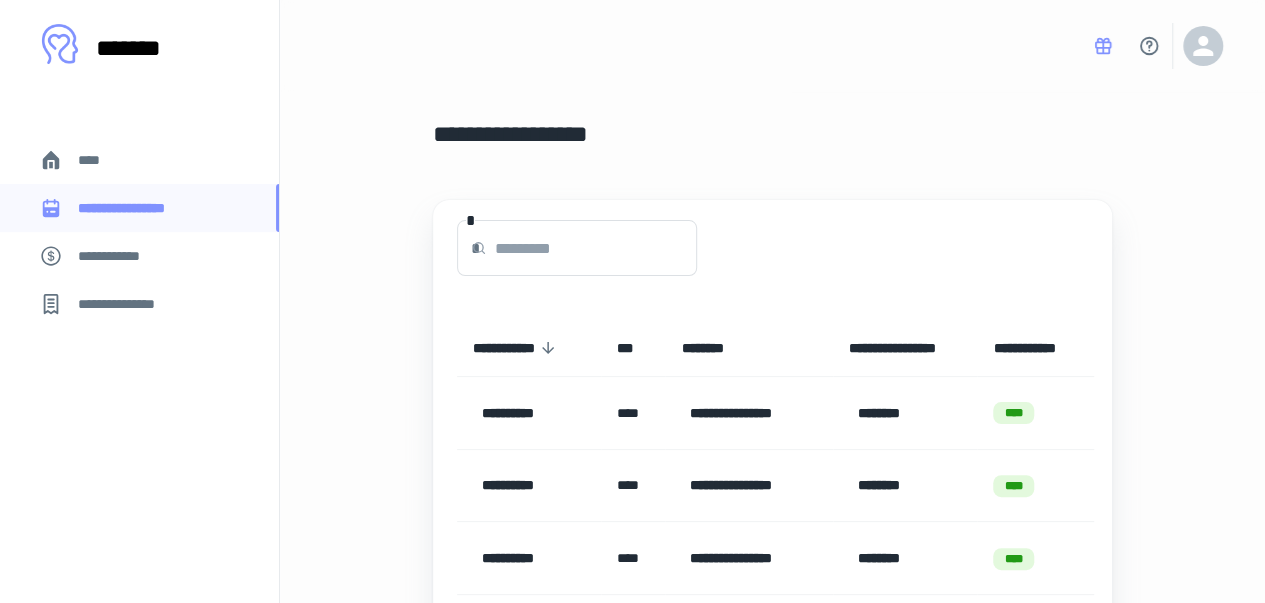 click on "[NUMBER] [STREET] [CITY] [STATE] [ZIP]" at bounding box center (772, 473) 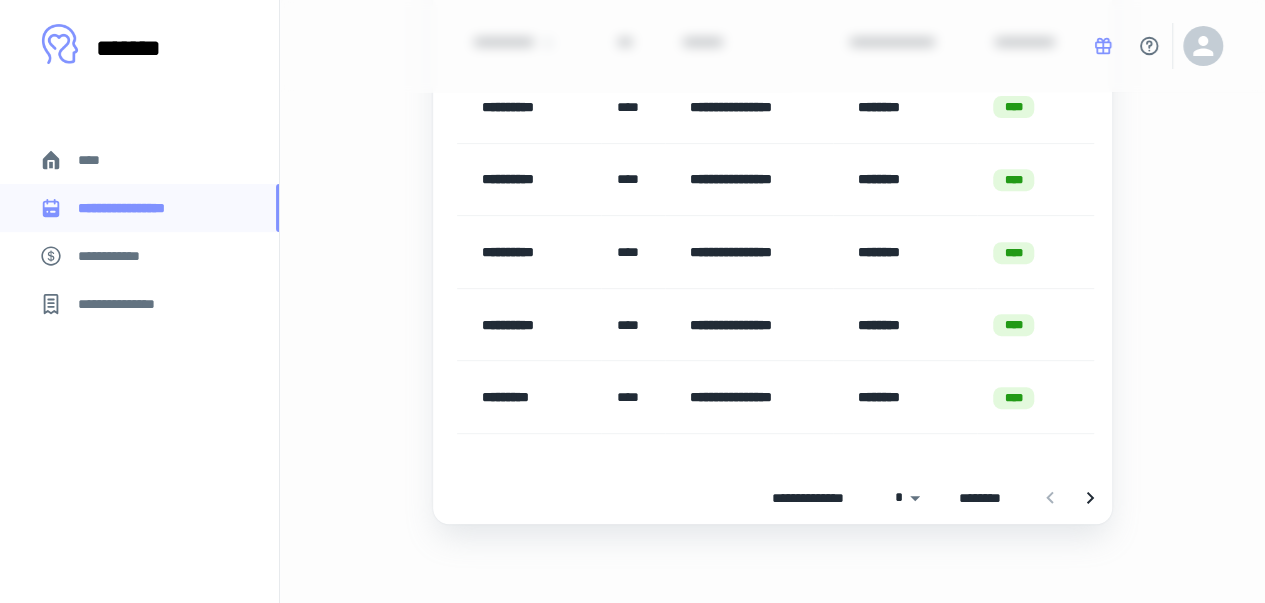 click 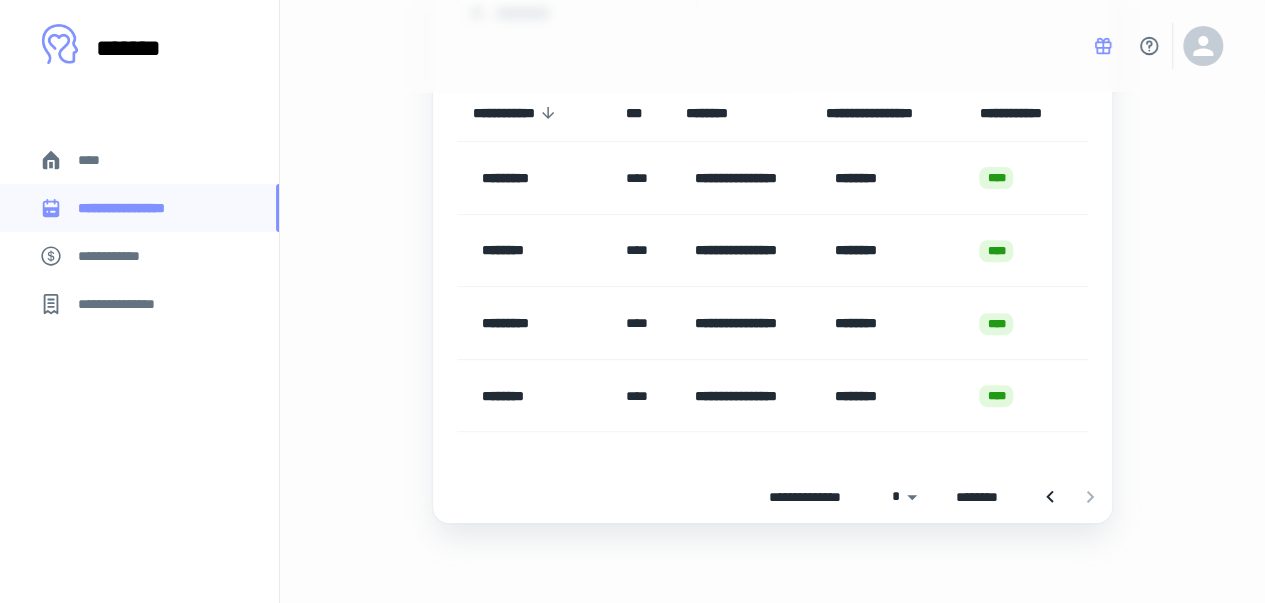 scroll, scrollTop: 234, scrollLeft: 0, axis: vertical 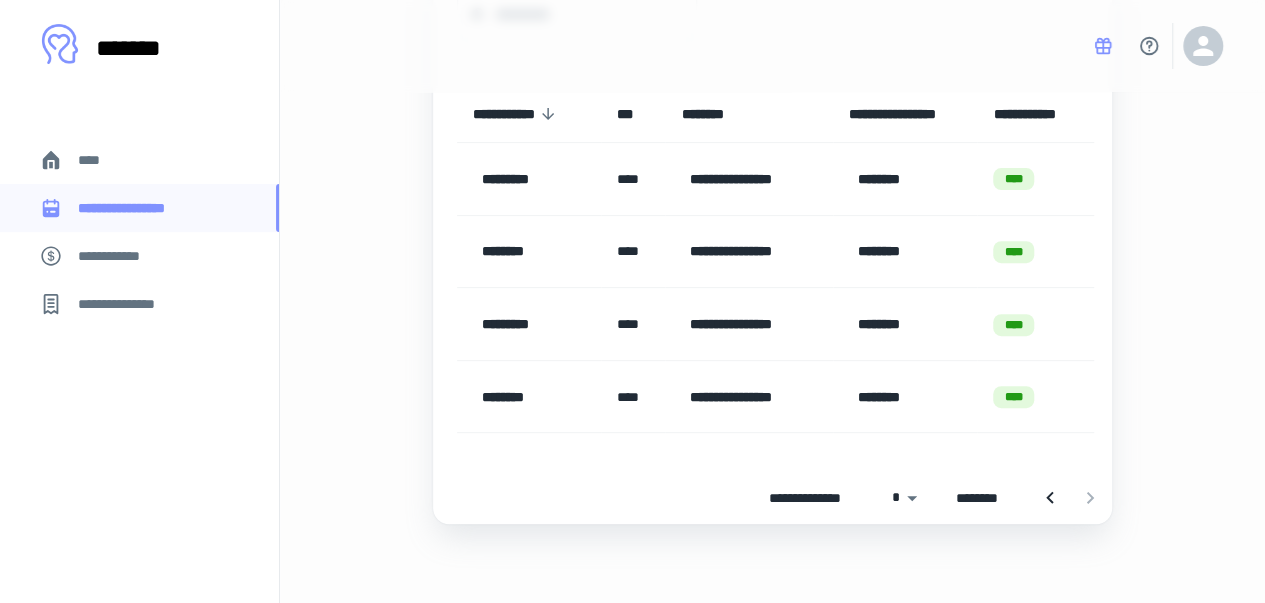 click on "**********" at bounding box center [119, 256] 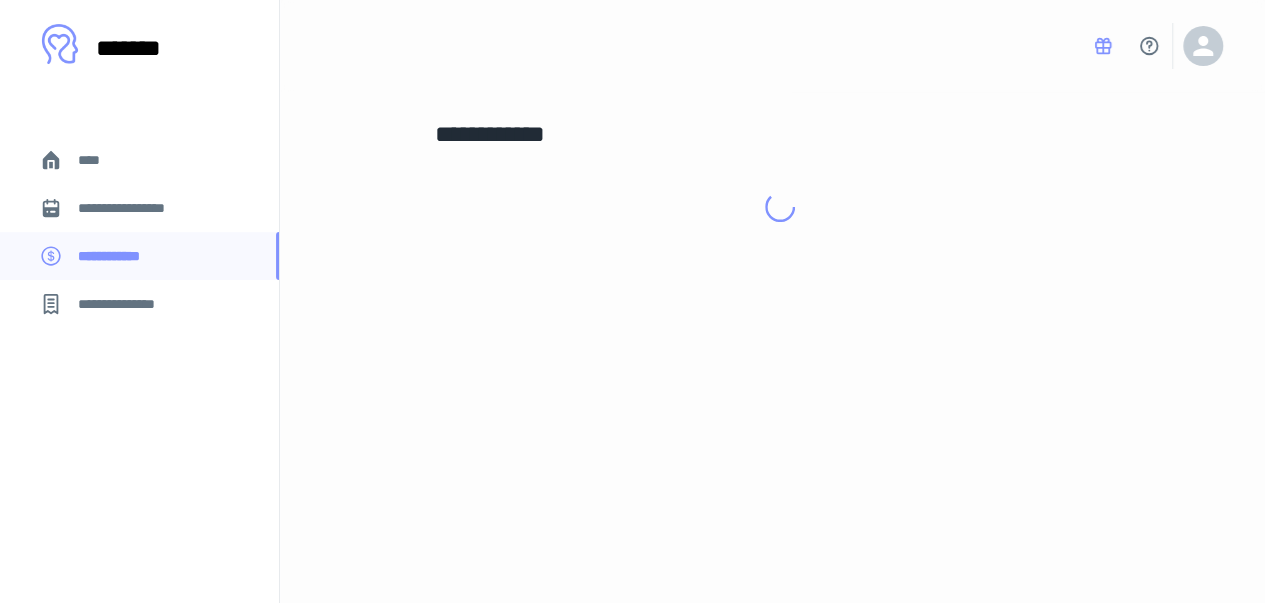 scroll, scrollTop: 0, scrollLeft: 0, axis: both 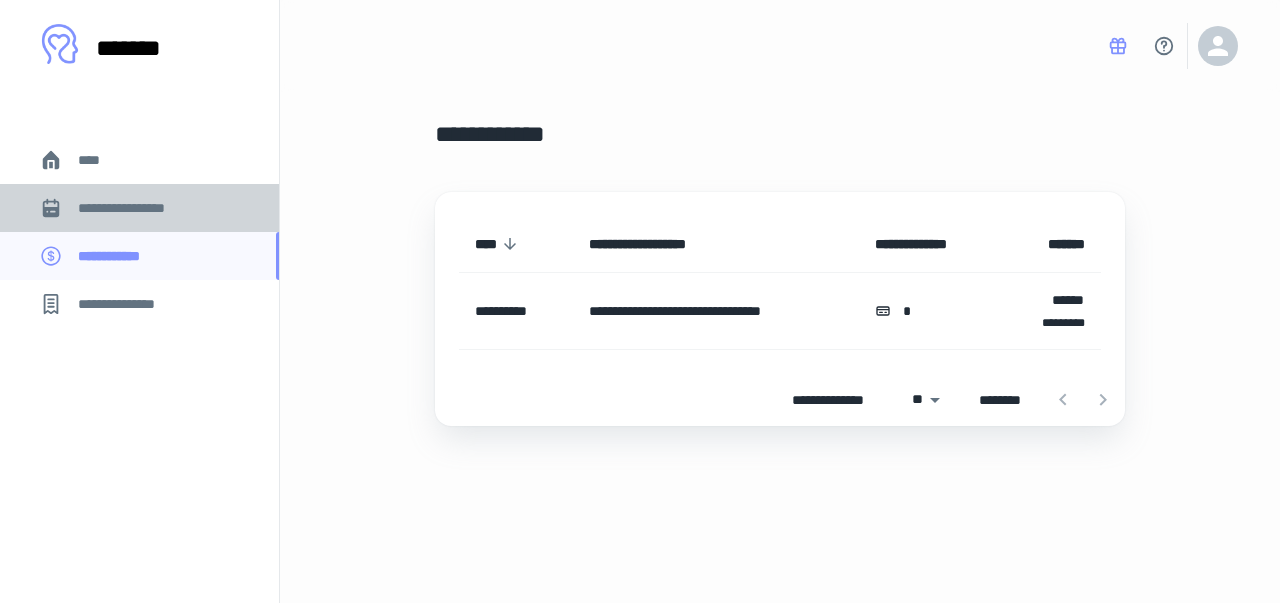 click on "**********" at bounding box center [136, 208] 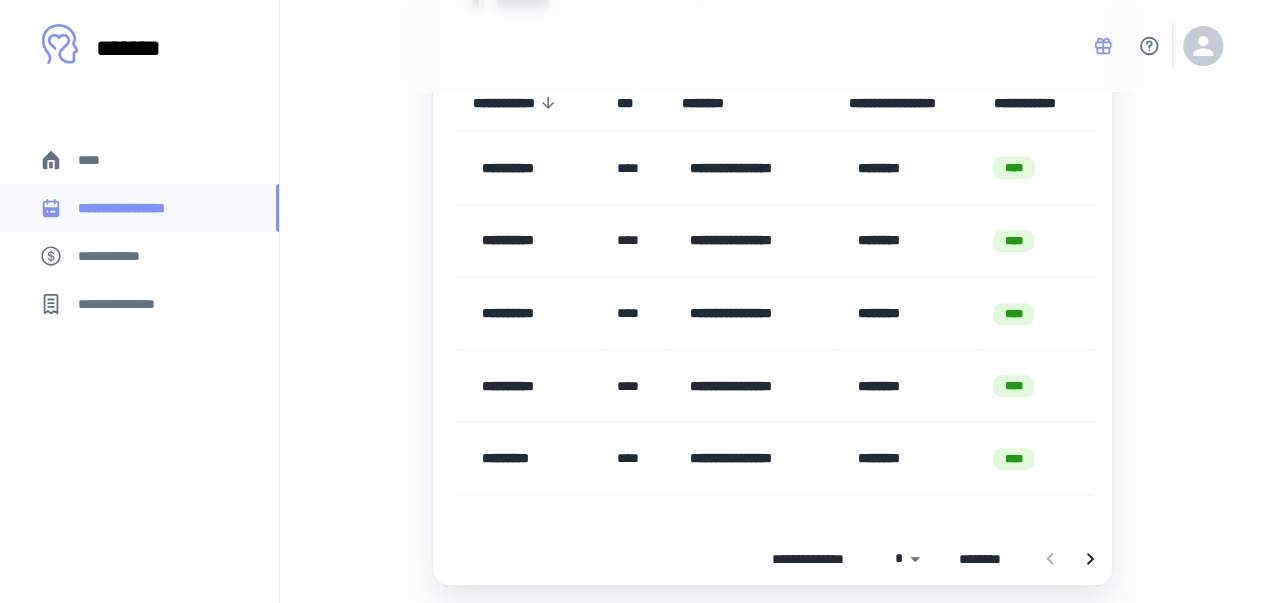 scroll, scrollTop: 247, scrollLeft: 0, axis: vertical 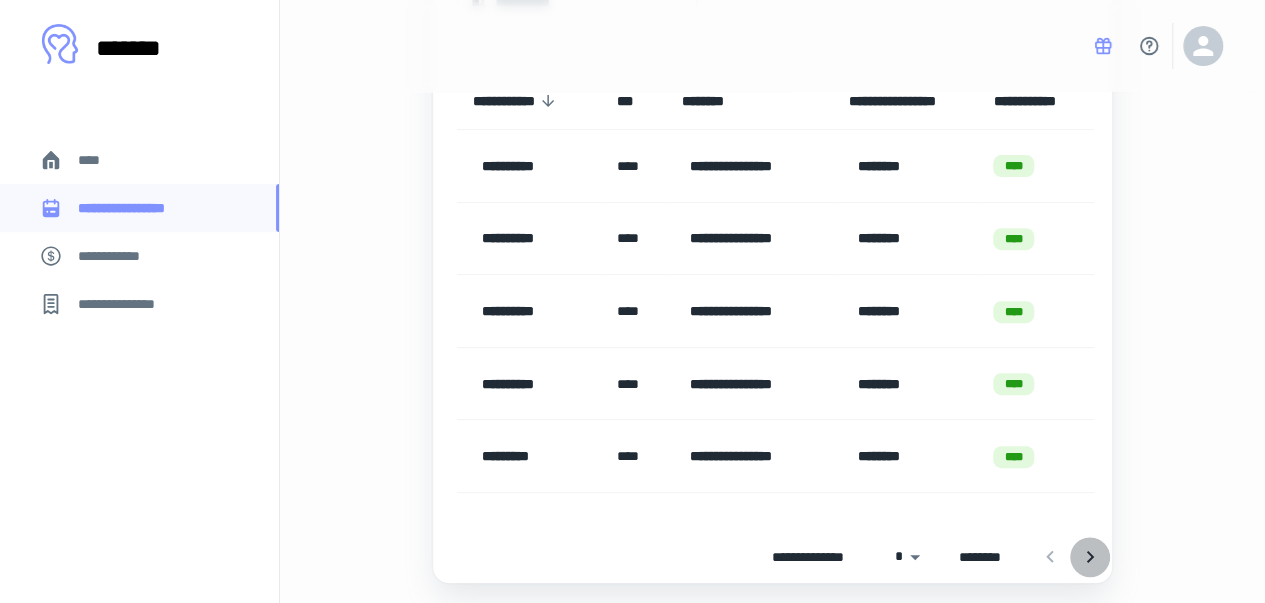 click 